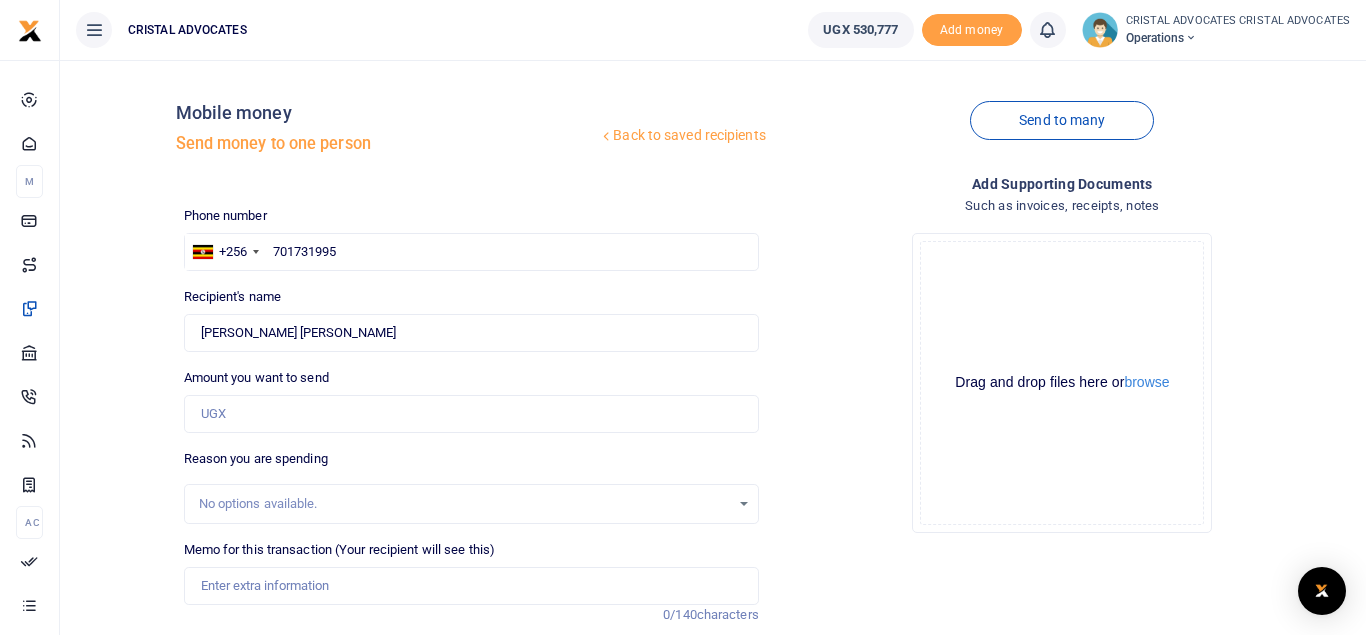 scroll, scrollTop: 0, scrollLeft: 0, axis: both 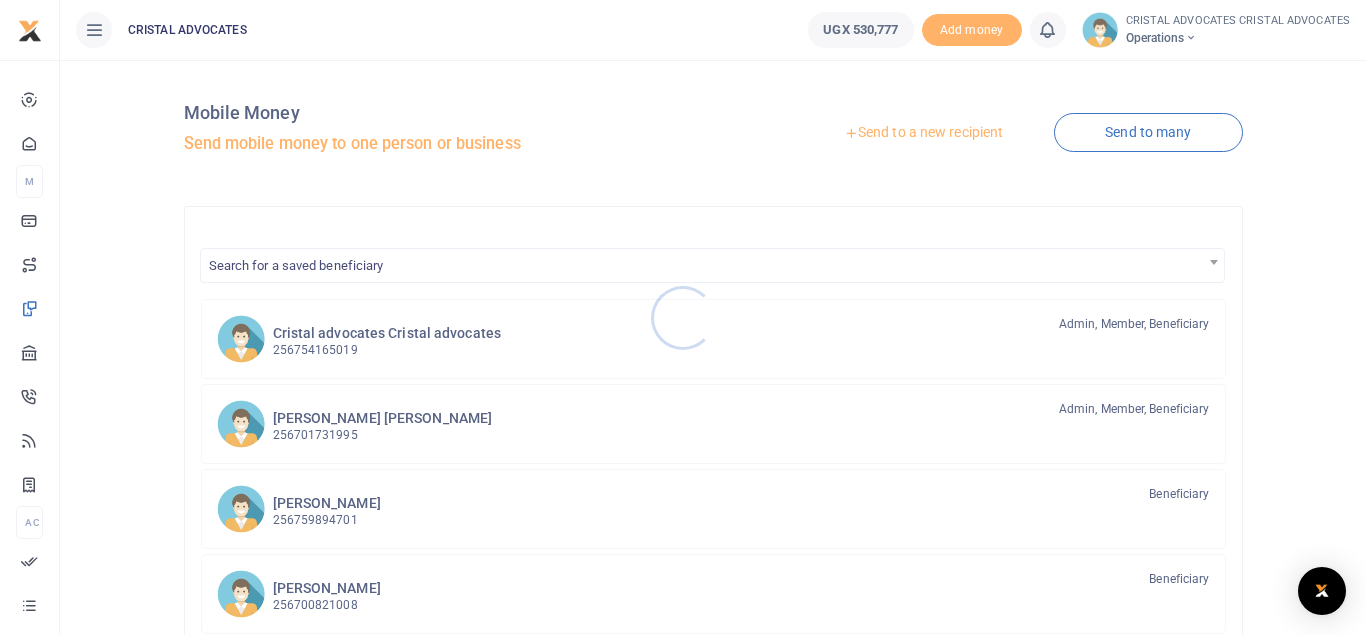 click at bounding box center [683, 317] 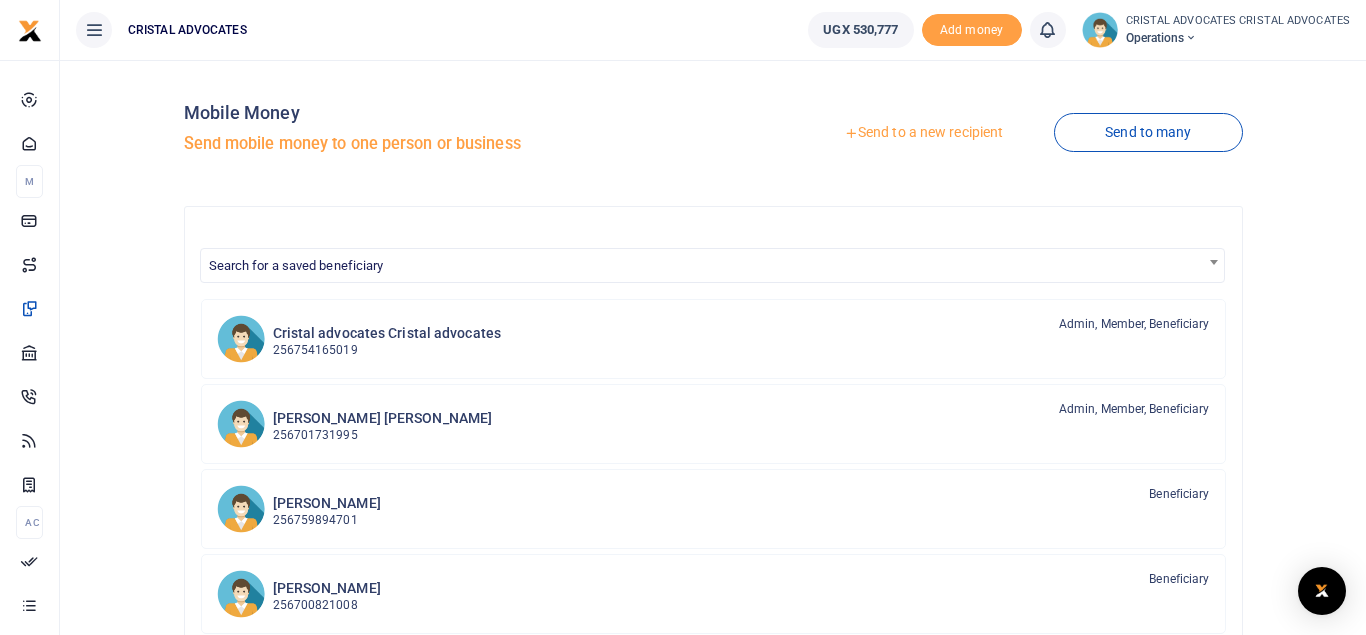 click on "Send to a new recipient" at bounding box center (923, 133) 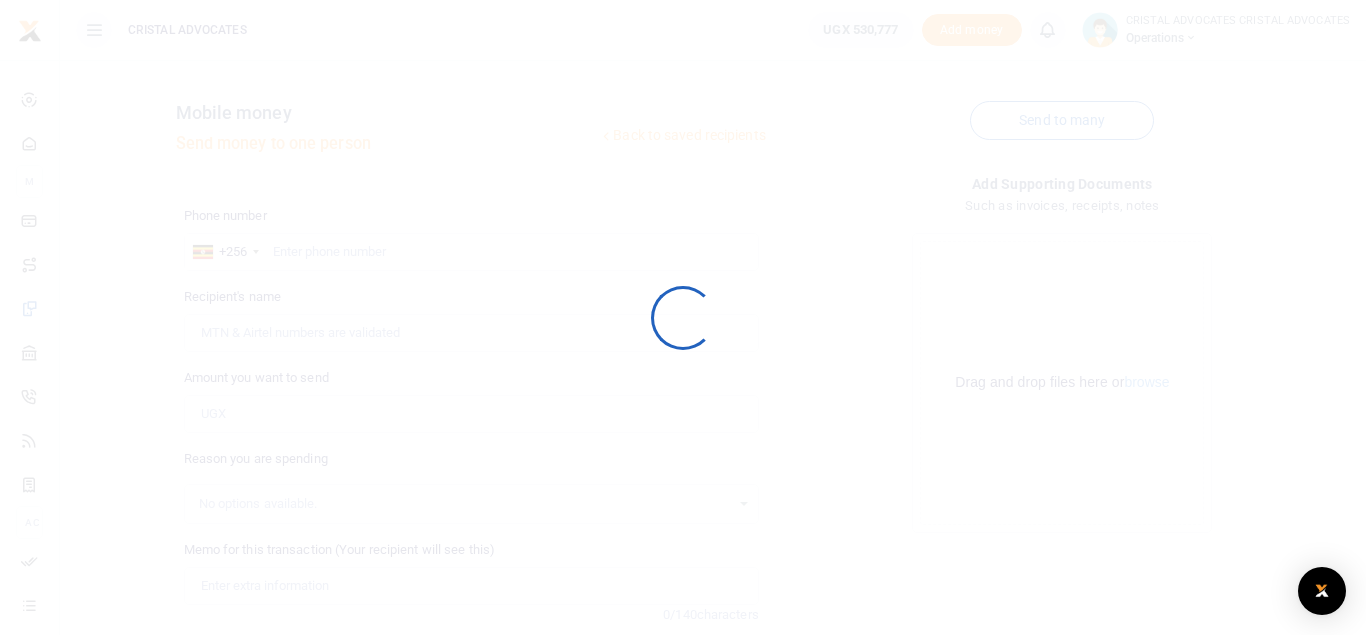 scroll, scrollTop: 0, scrollLeft: 0, axis: both 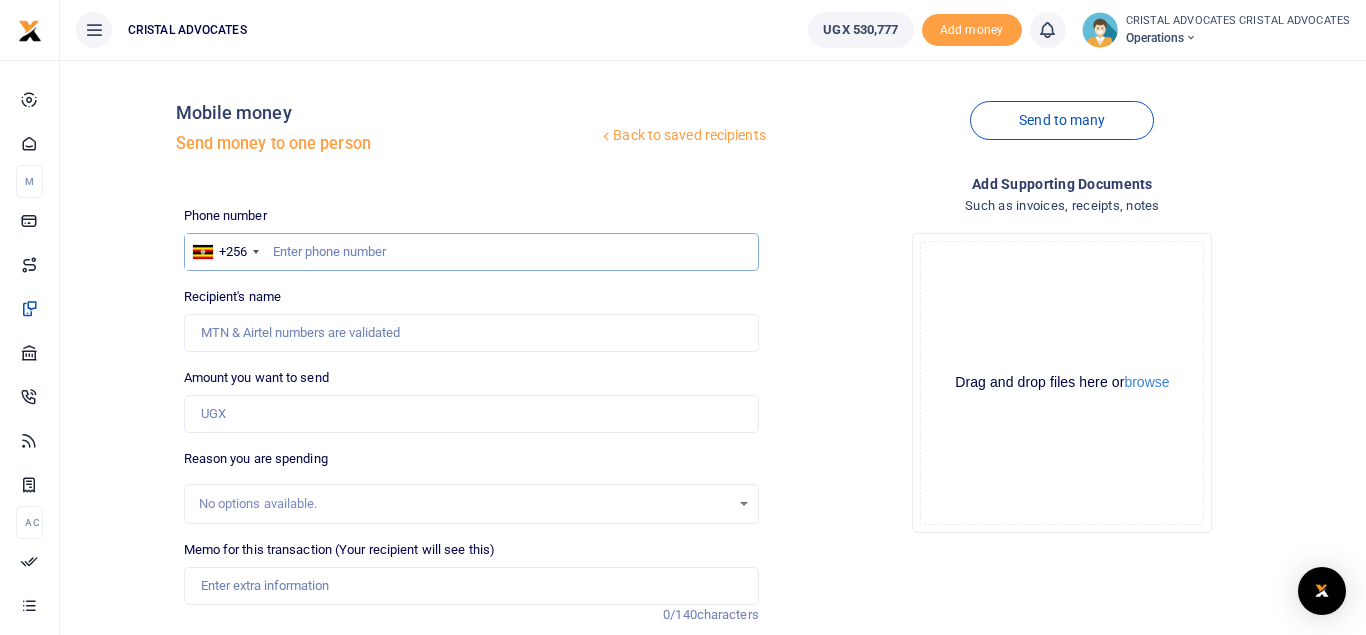click at bounding box center (471, 252) 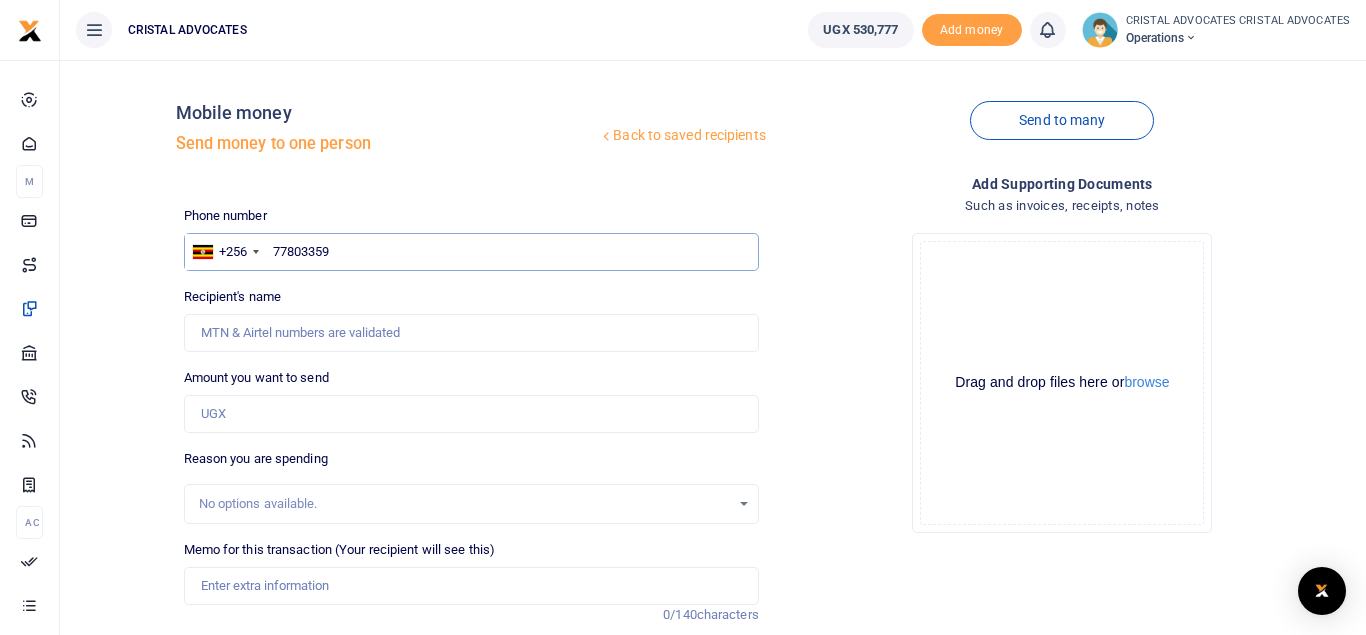 type on "778033591" 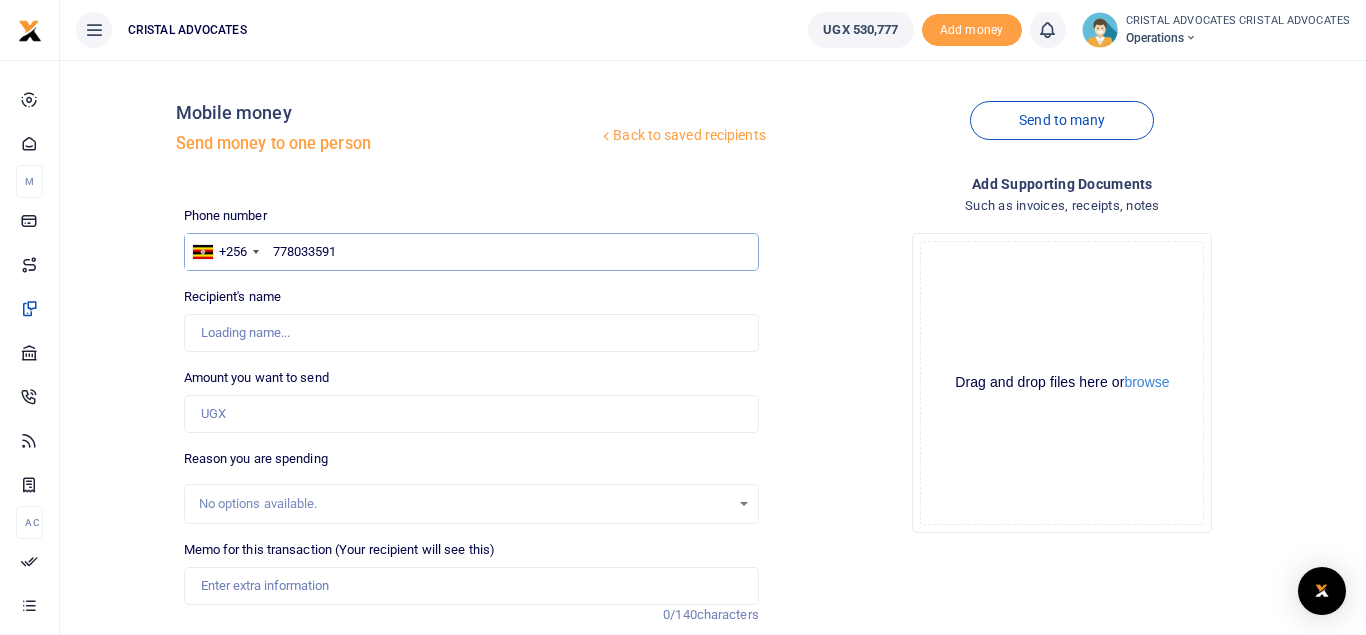 type on "Precious Teira" 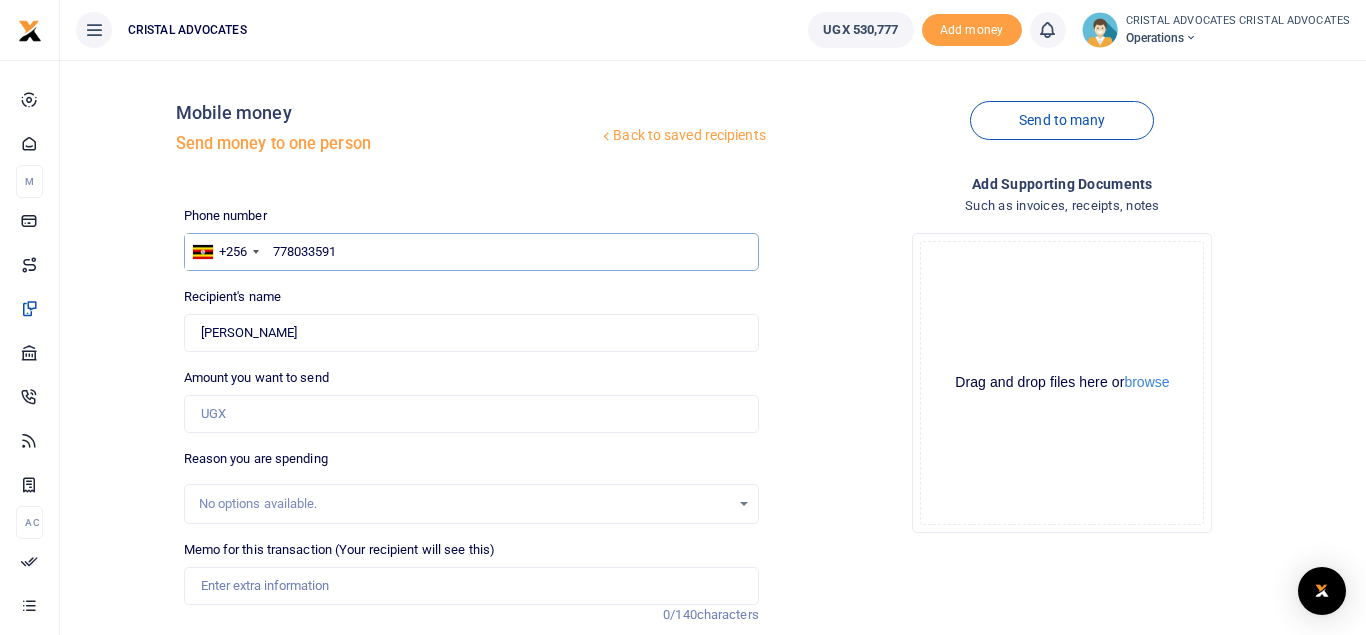 type on "778033591" 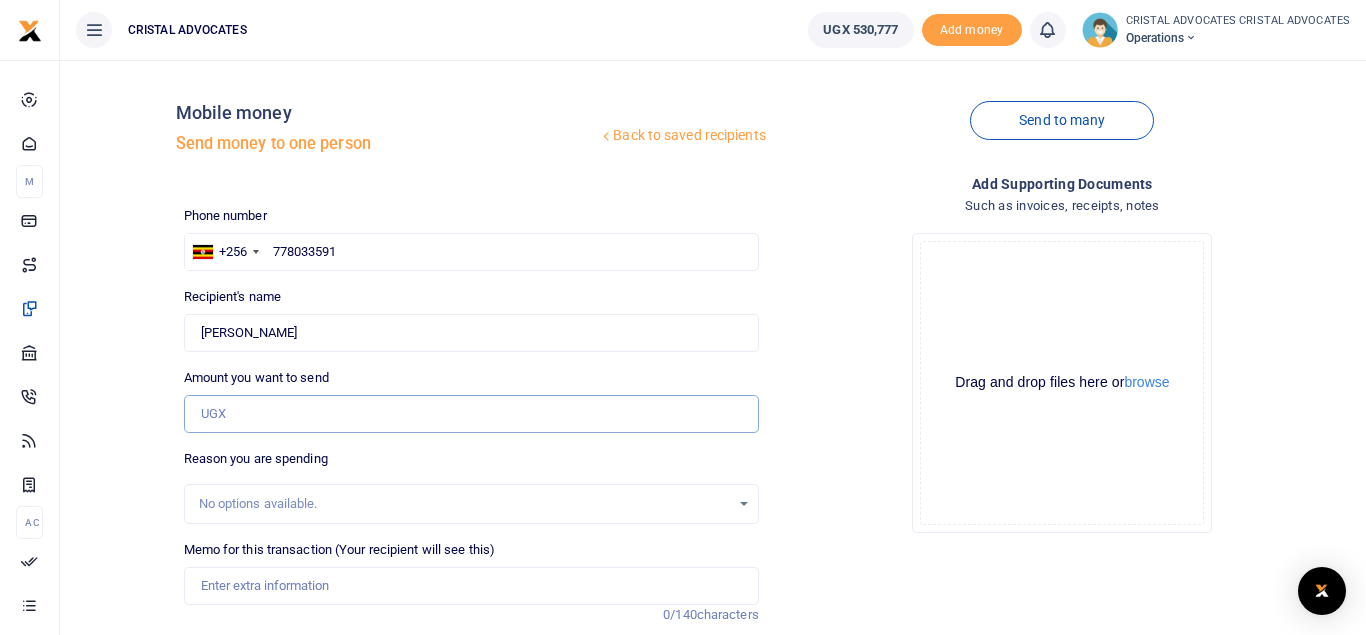 click on "Amount you want to send" at bounding box center (471, 414) 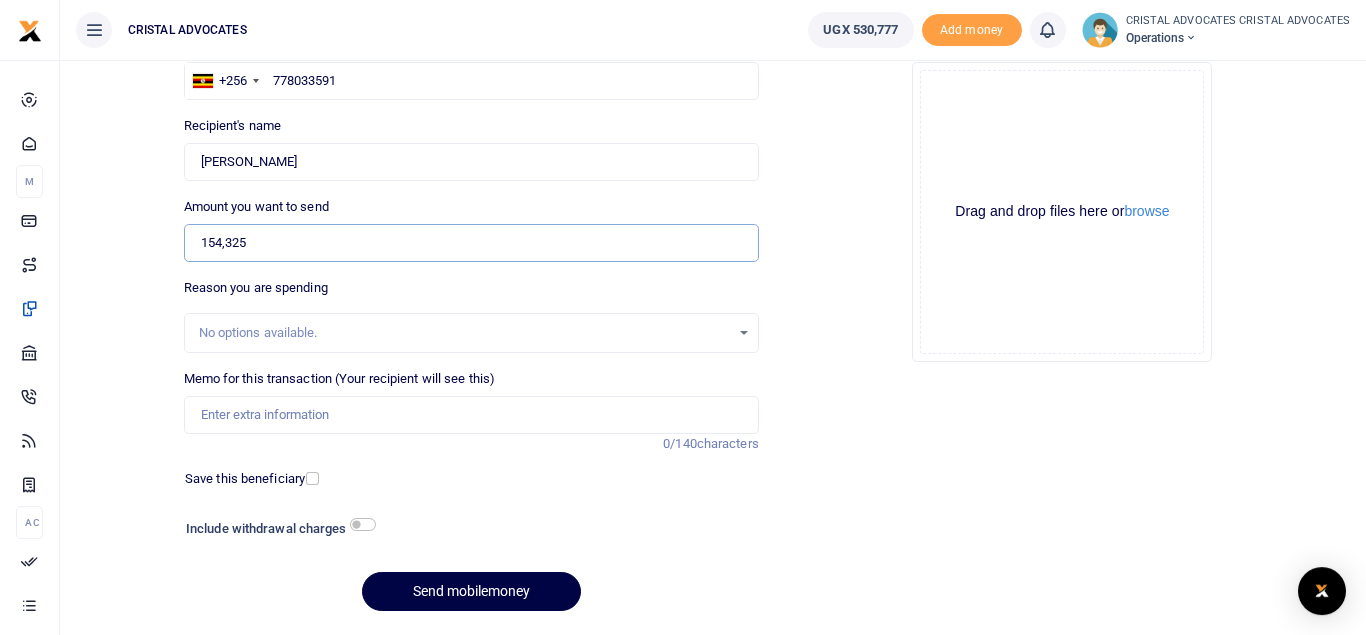 scroll, scrollTop: 172, scrollLeft: 0, axis: vertical 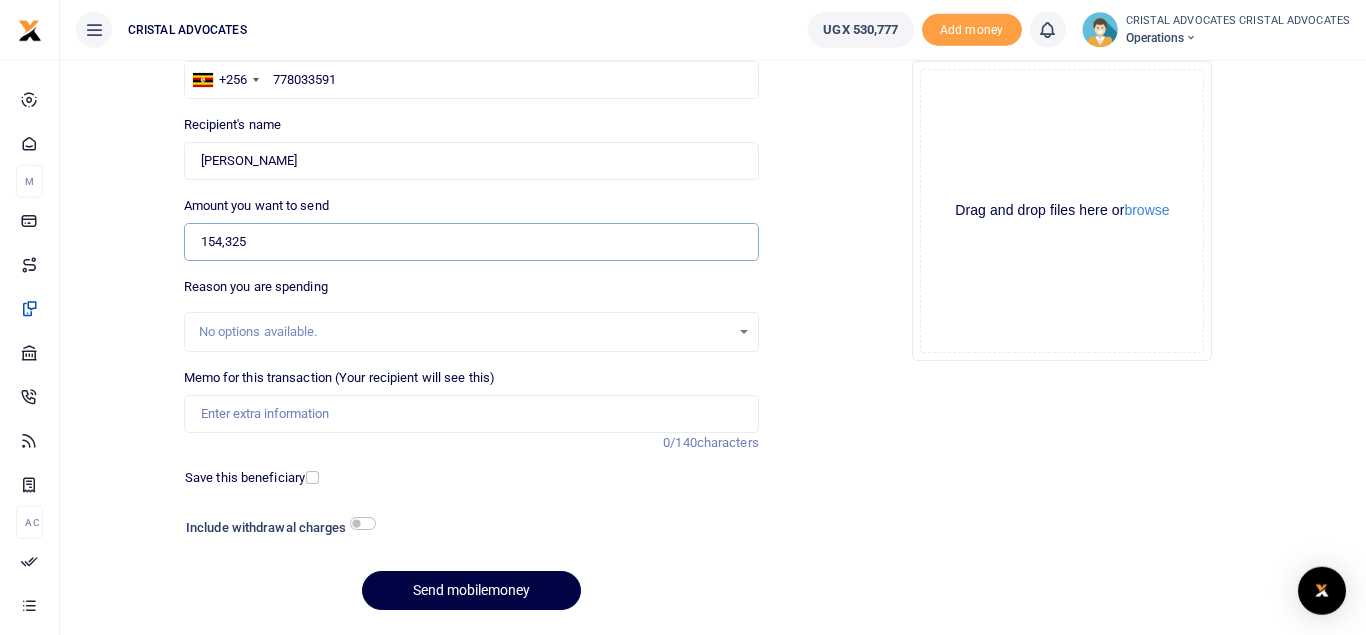 type on "154,325" 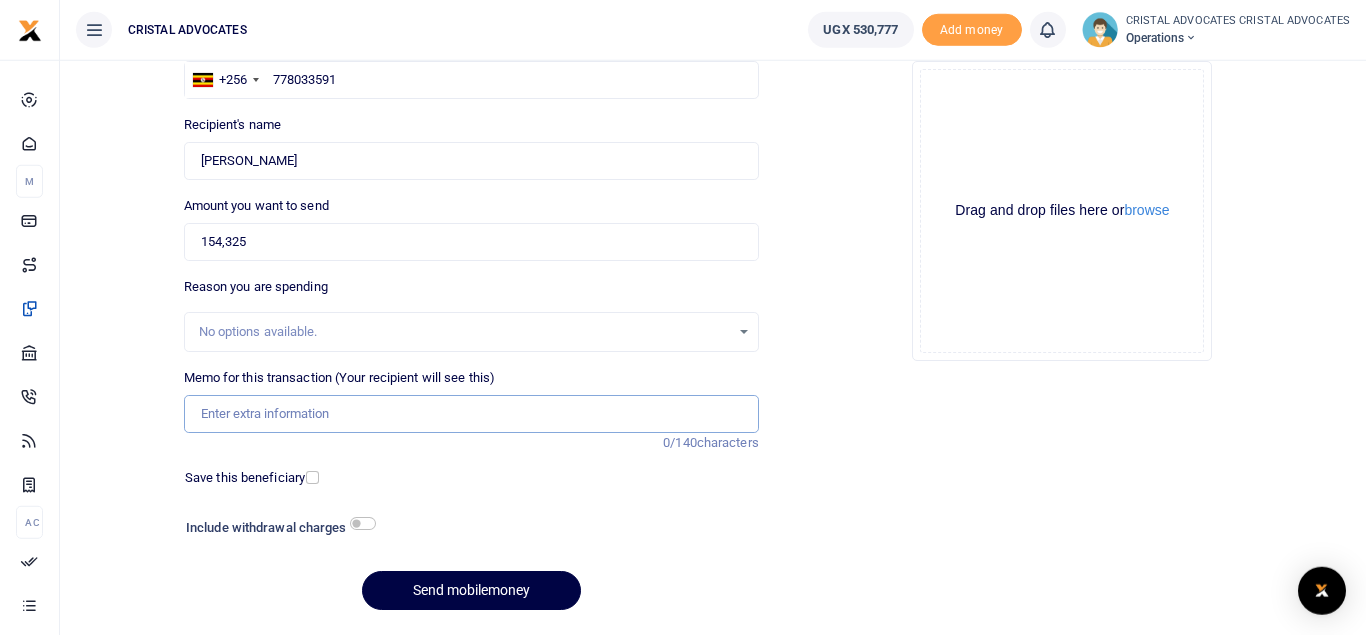 click on "Memo for this transaction (Your recipient will see this)" at bounding box center [471, 414] 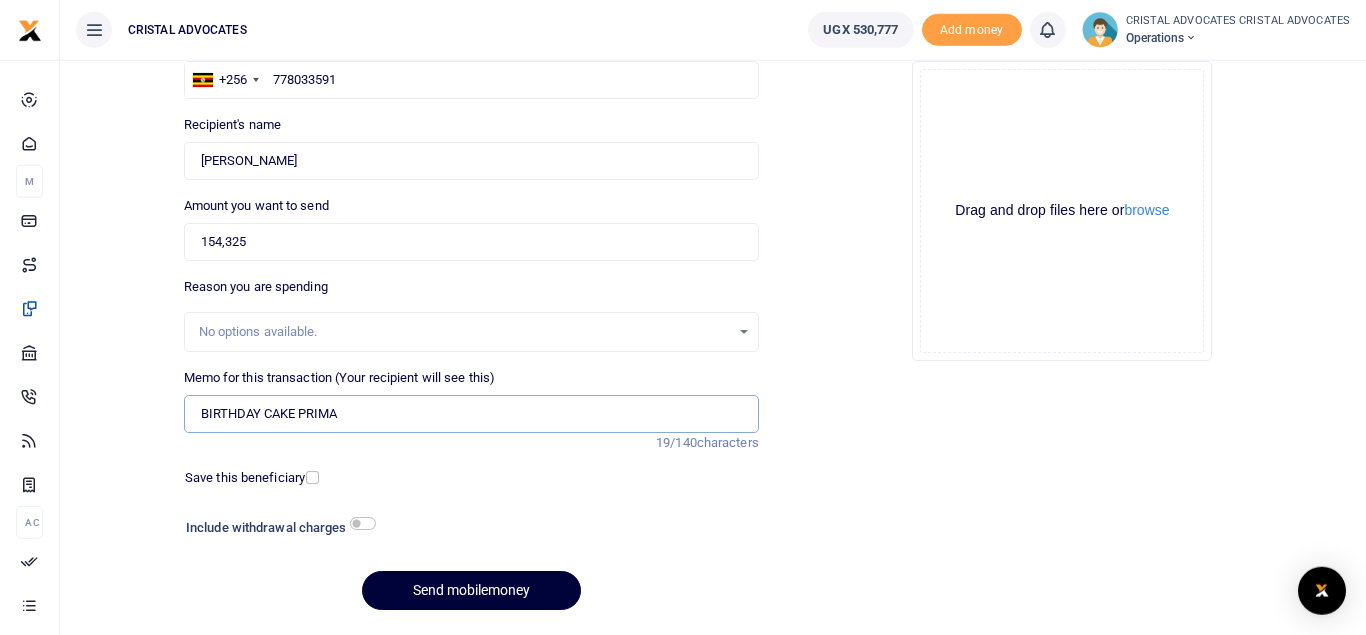 type on "BIRTHDAY CAKE PRIMA" 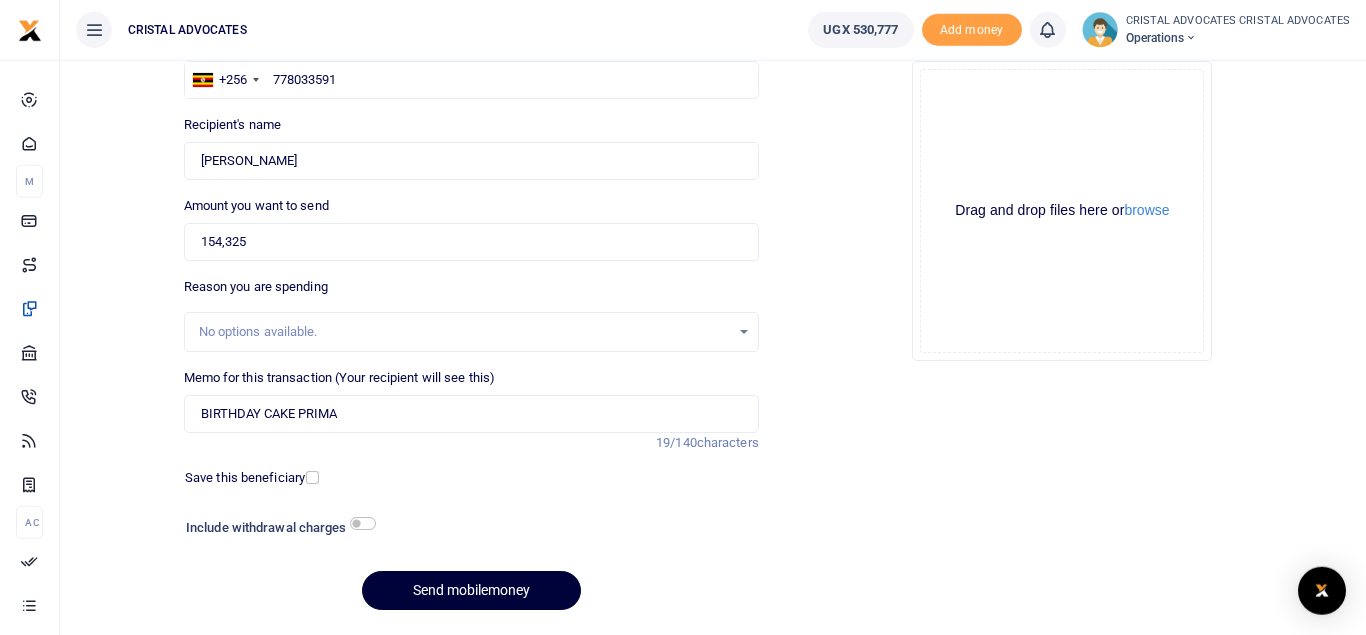 click on "Send mobilemoney" at bounding box center (471, 590) 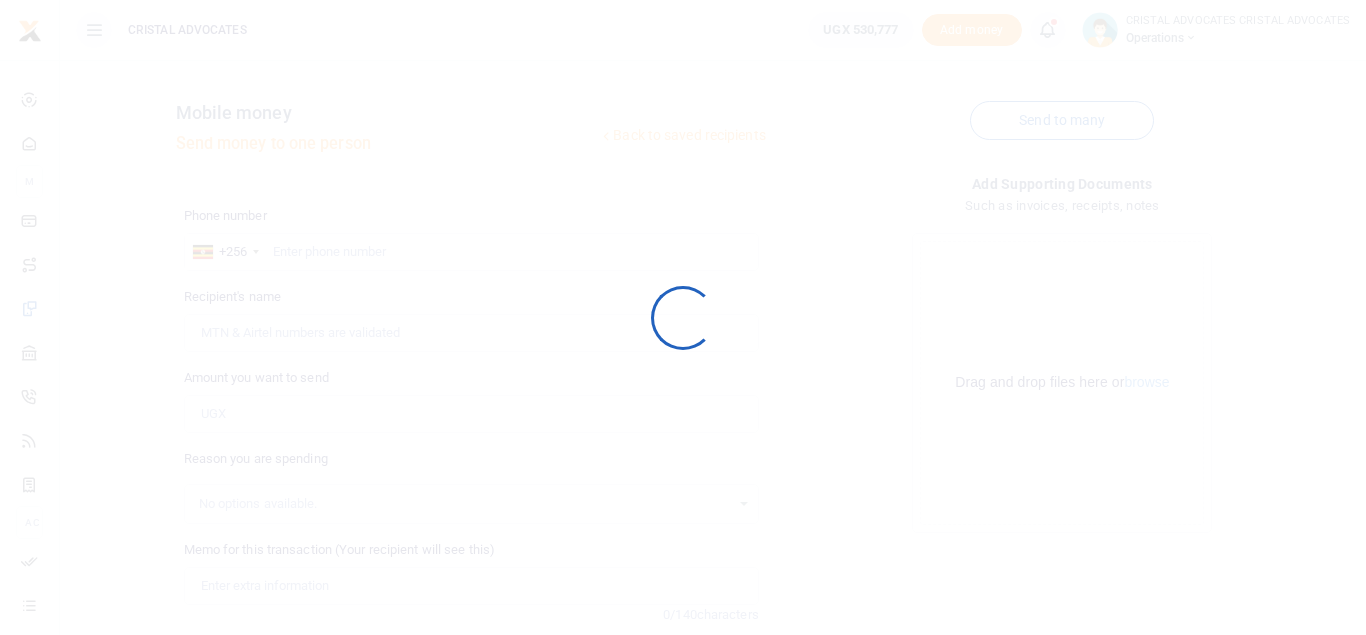 scroll, scrollTop: 0, scrollLeft: 0, axis: both 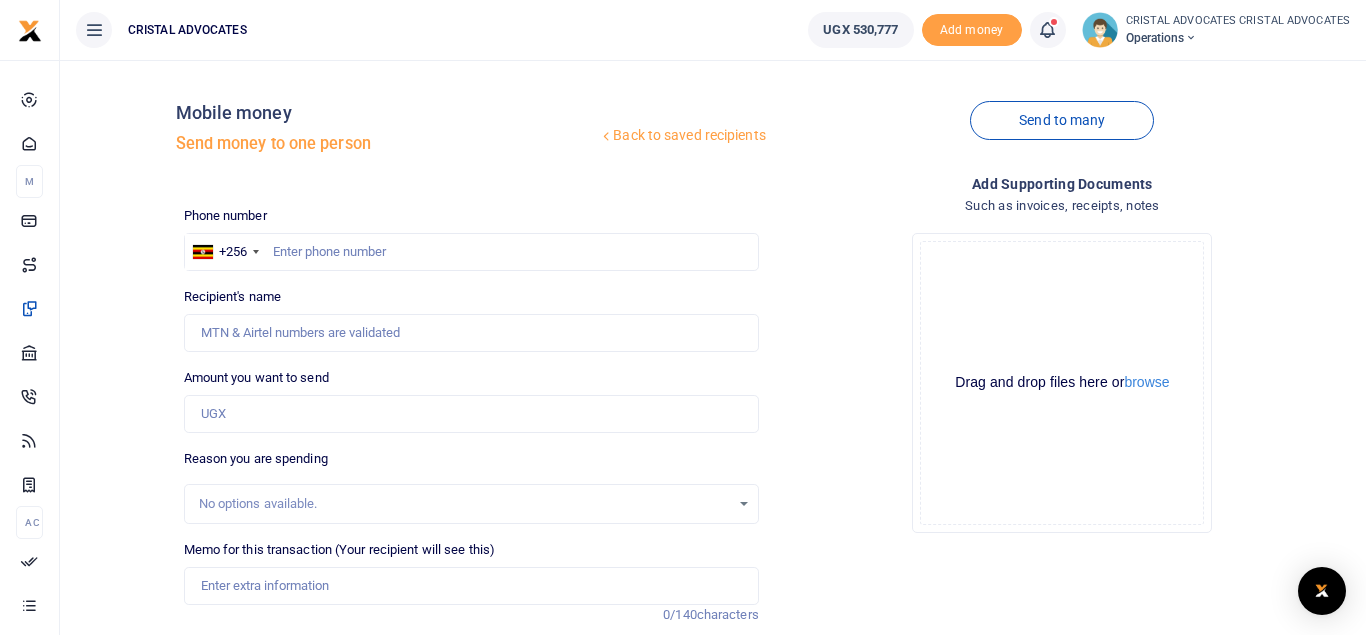 click at bounding box center (1047, 30) 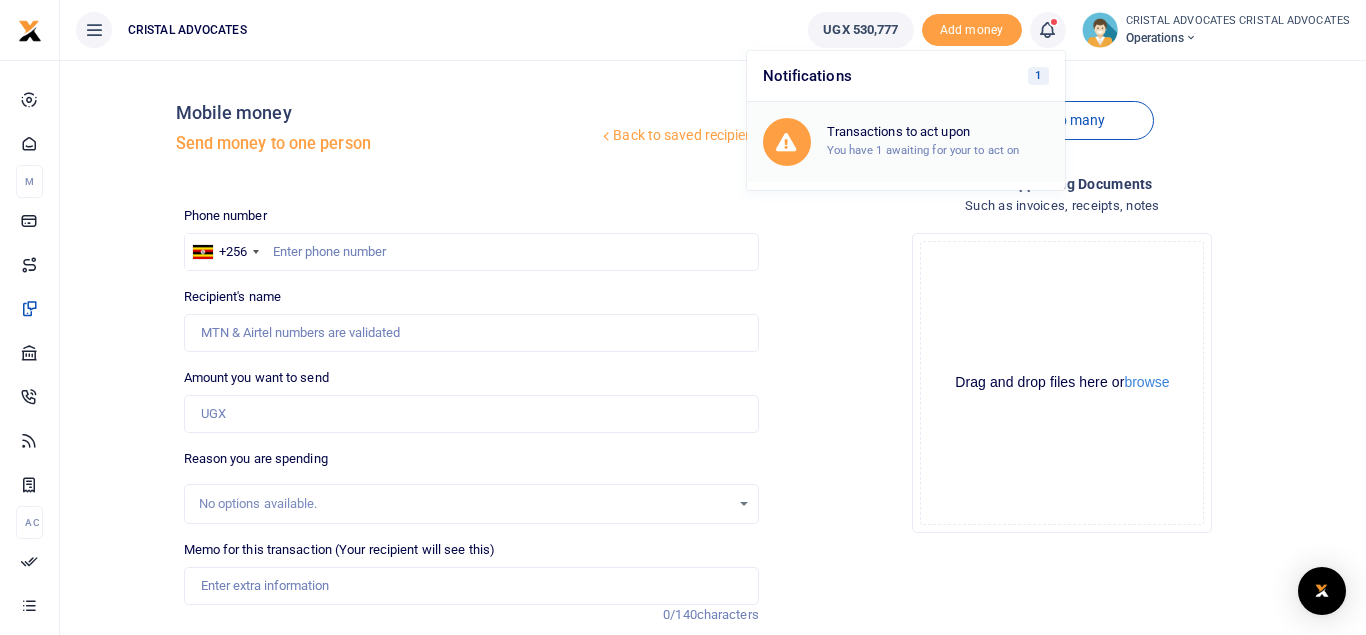 click on "Transactions to act upon" at bounding box center (938, 132) 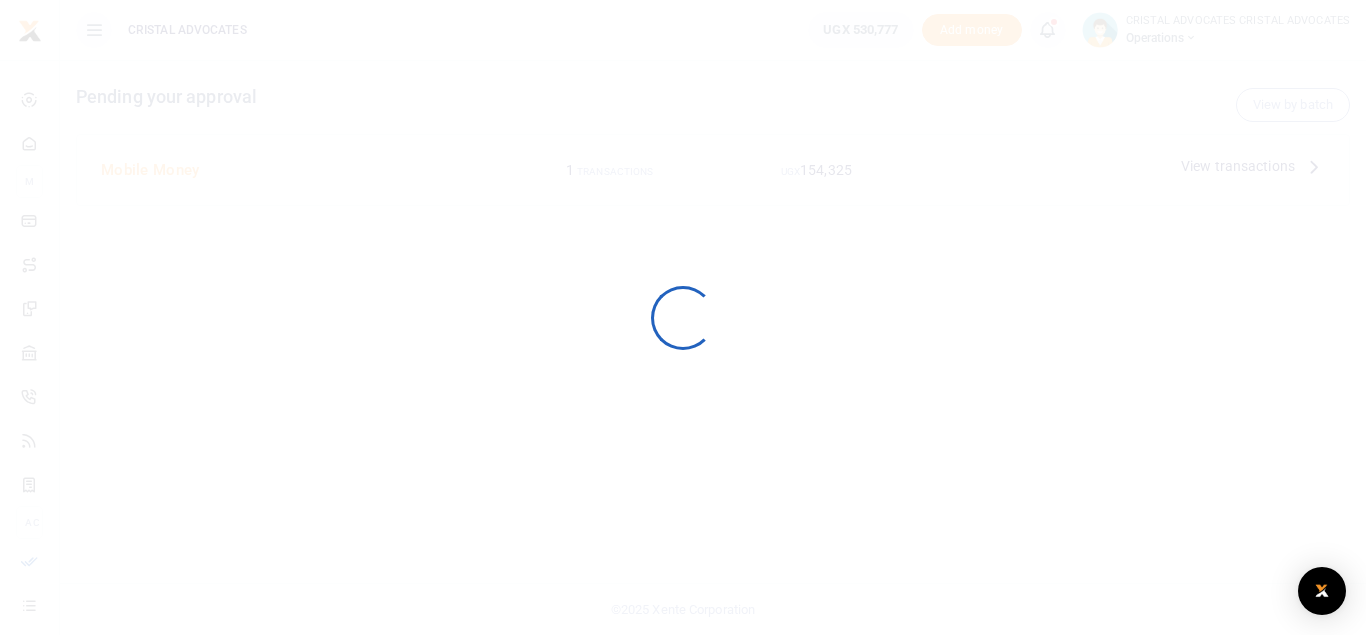 scroll, scrollTop: 0, scrollLeft: 0, axis: both 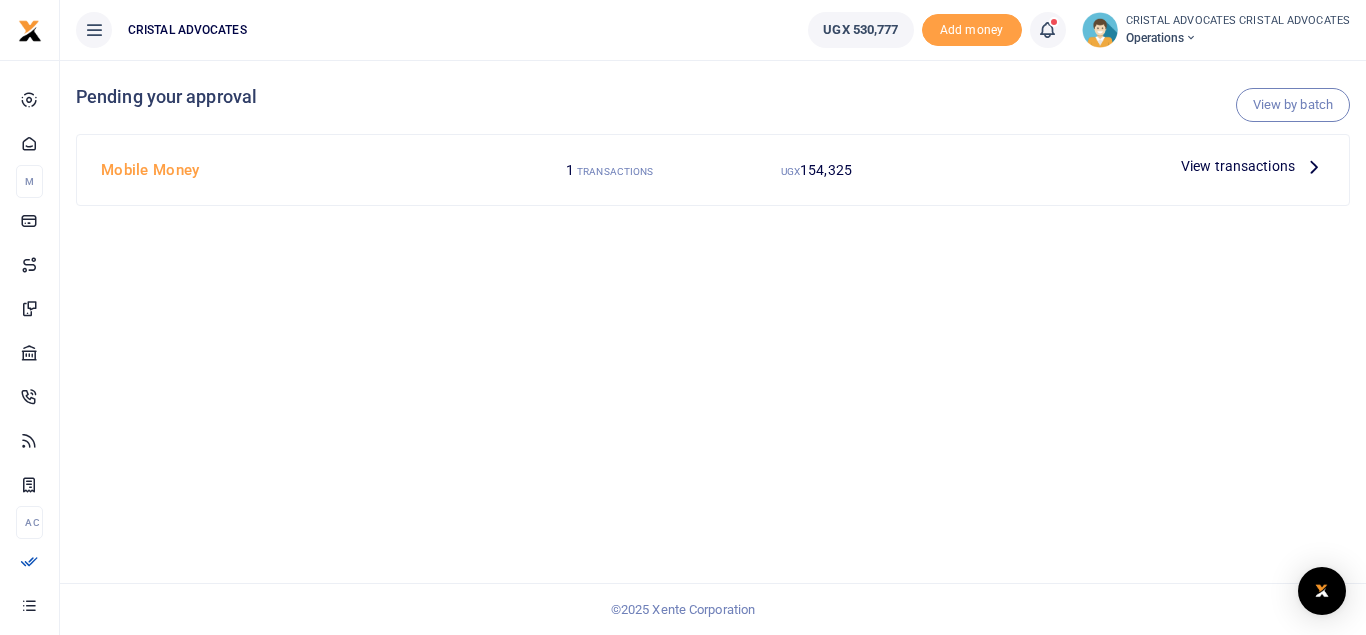 click on "View transactions" at bounding box center [1238, 166] 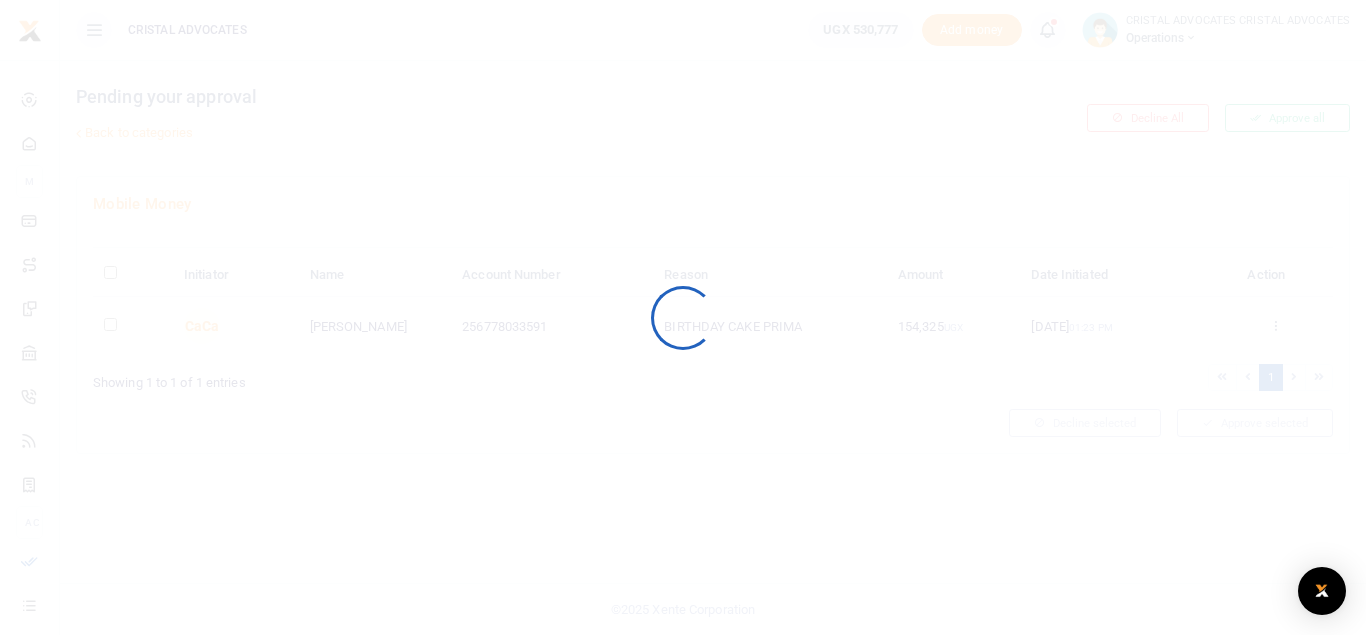 scroll, scrollTop: 0, scrollLeft: 0, axis: both 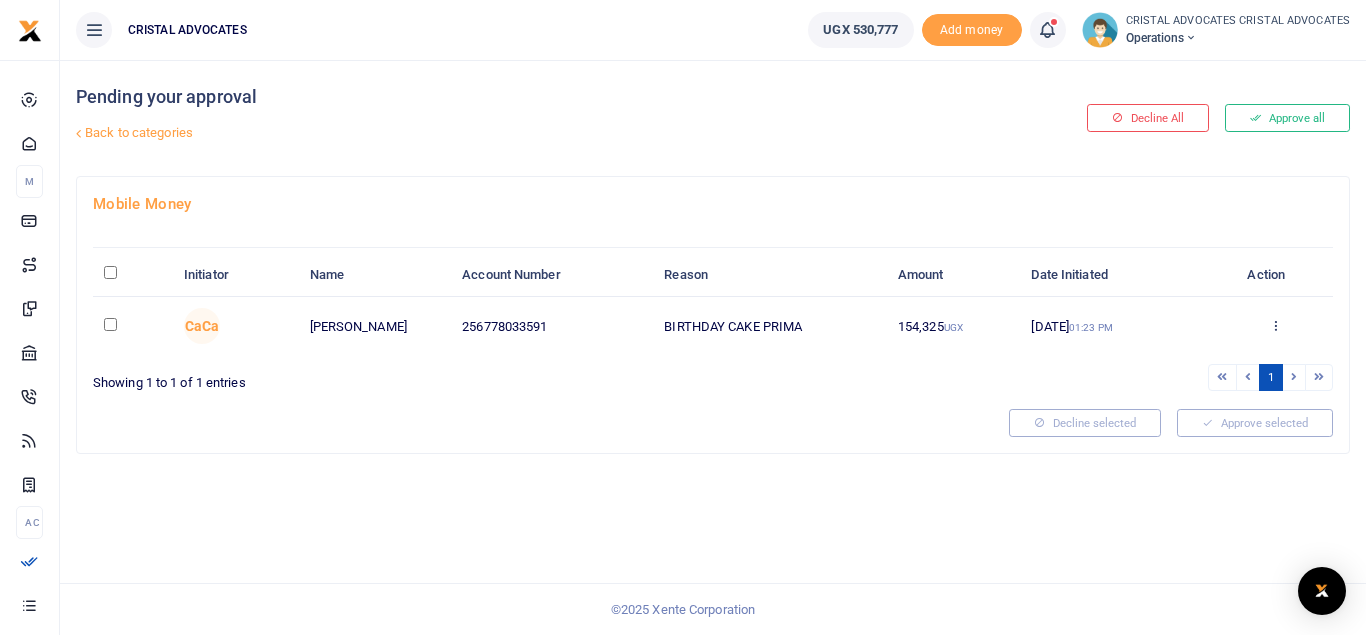 click on "Approve selected" at bounding box center [1255, 423] 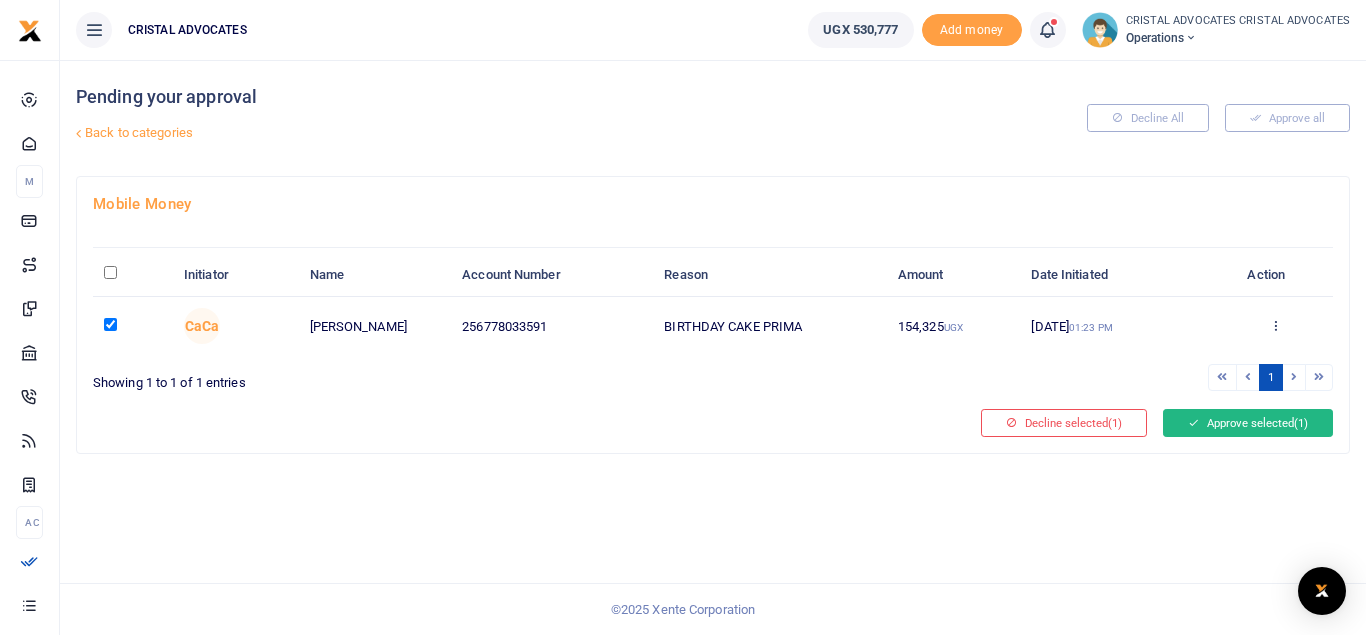 click on "Approve selected  (1)" at bounding box center [1248, 423] 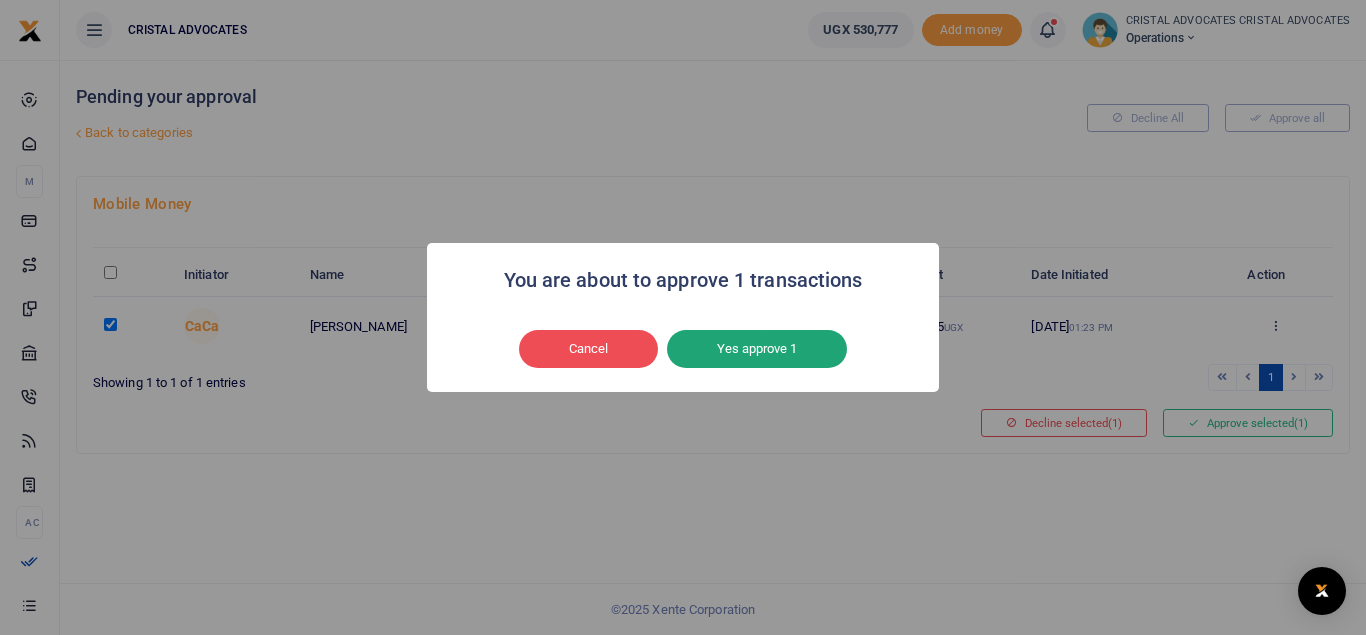 click on "Yes approve 1" at bounding box center (757, 349) 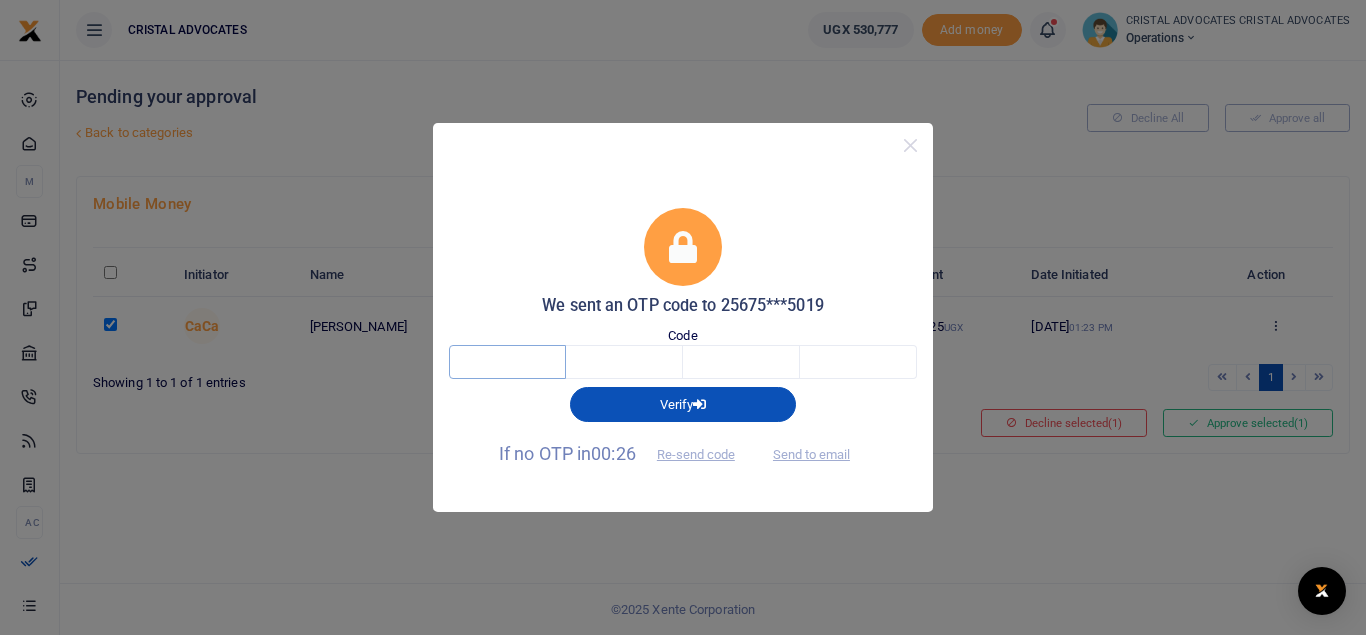 click at bounding box center [507, 362] 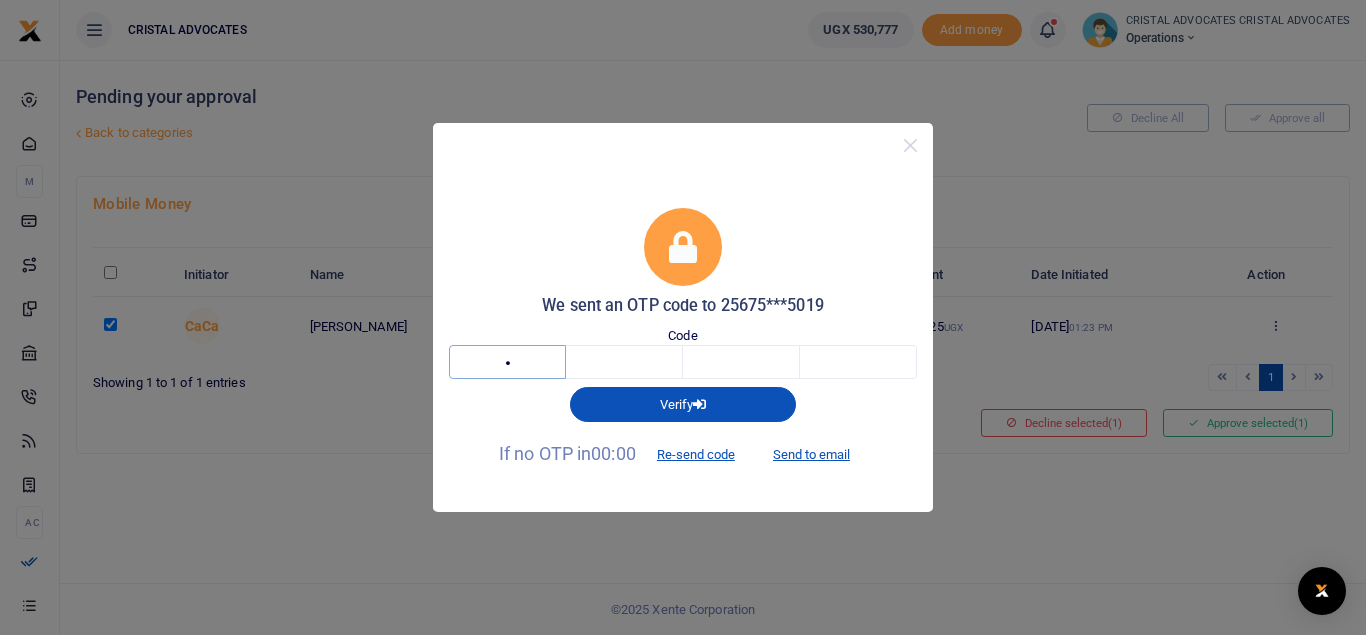 type on "5" 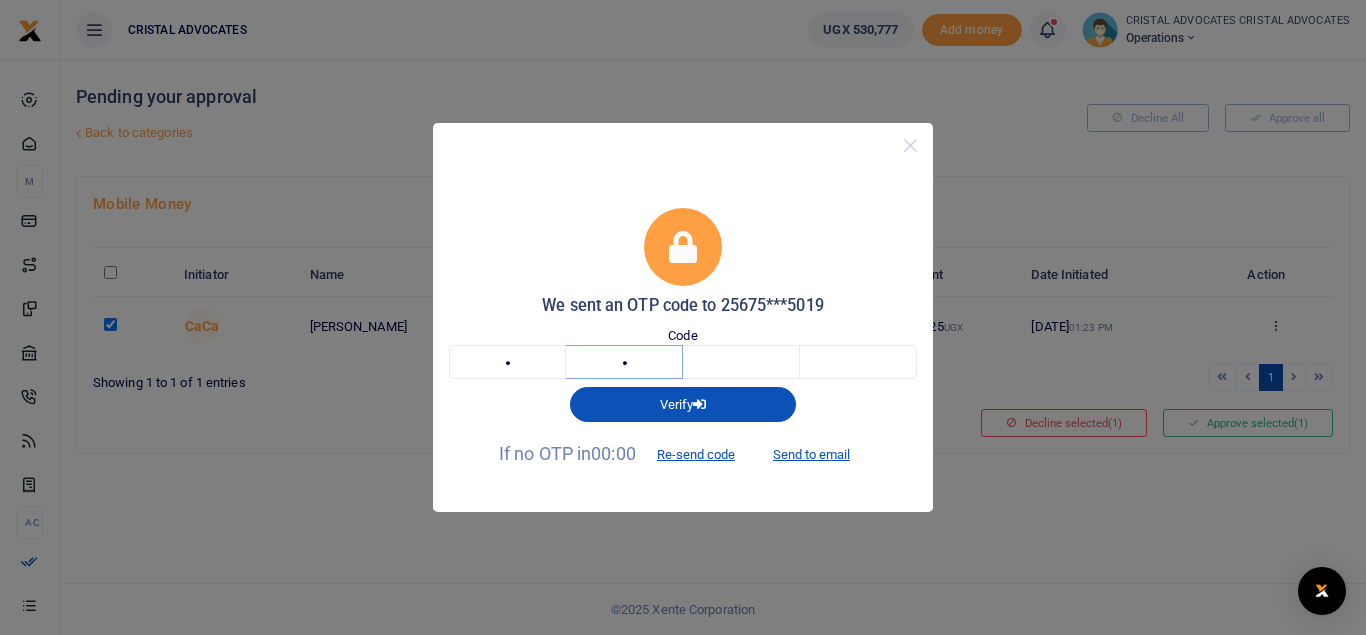 type on "1" 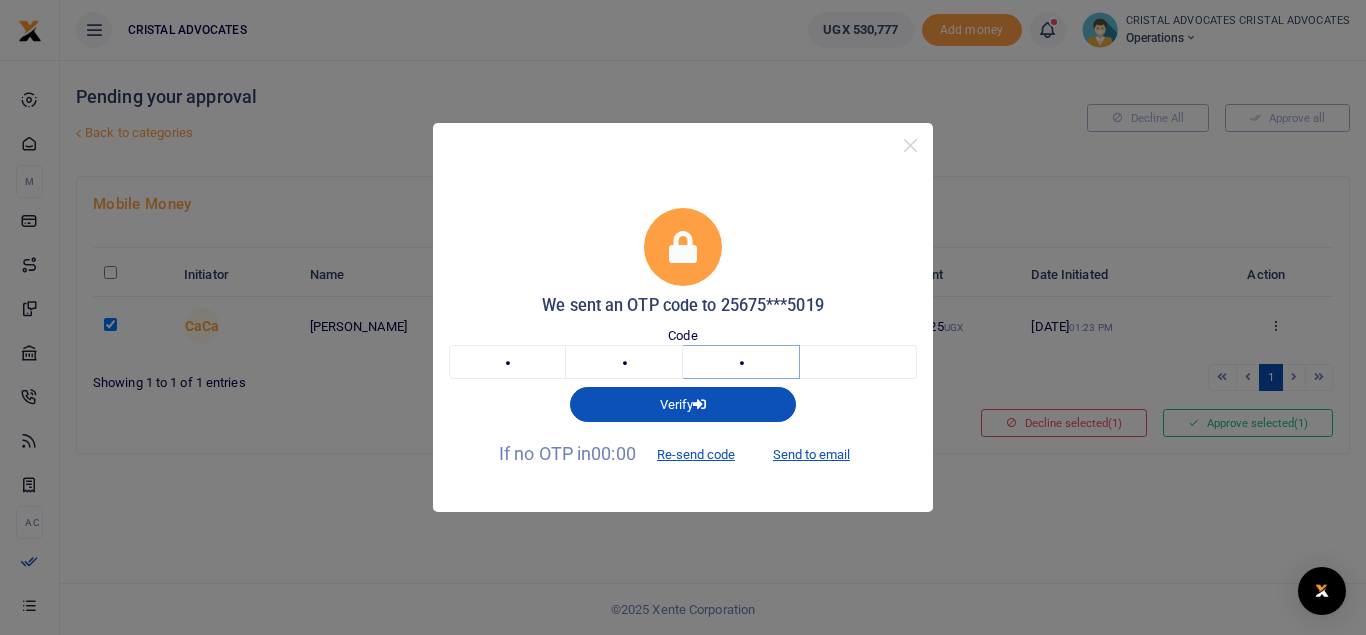 type on "9" 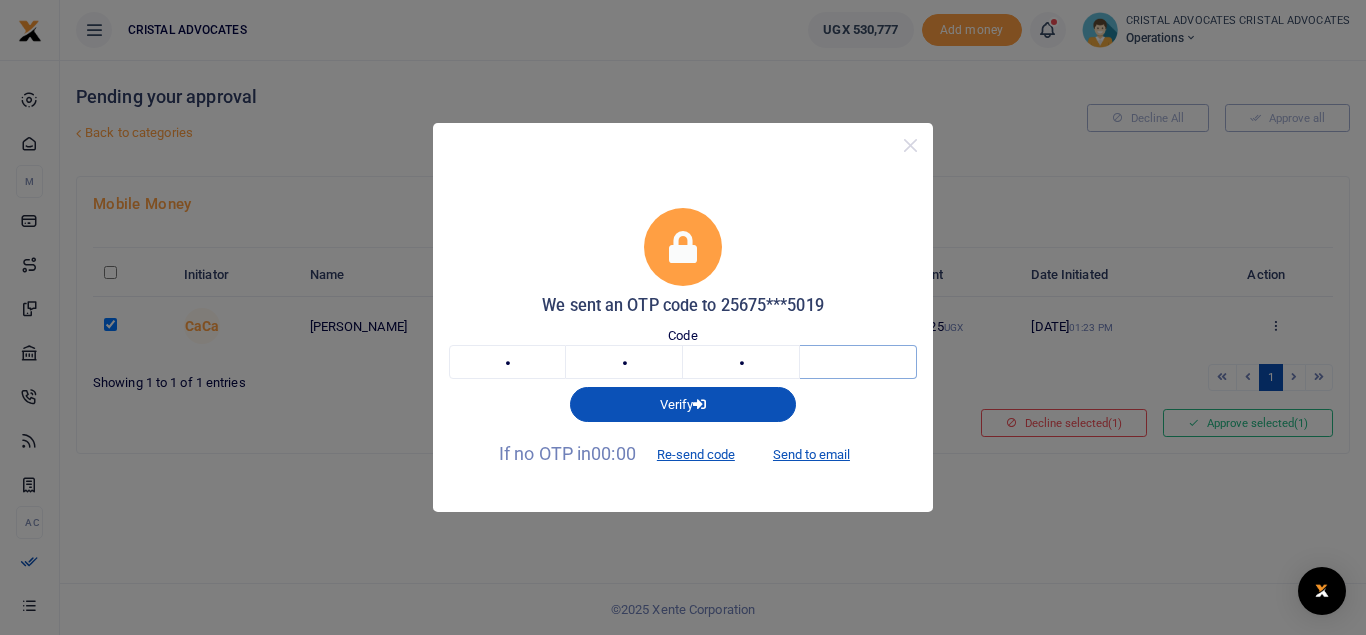 type on "2" 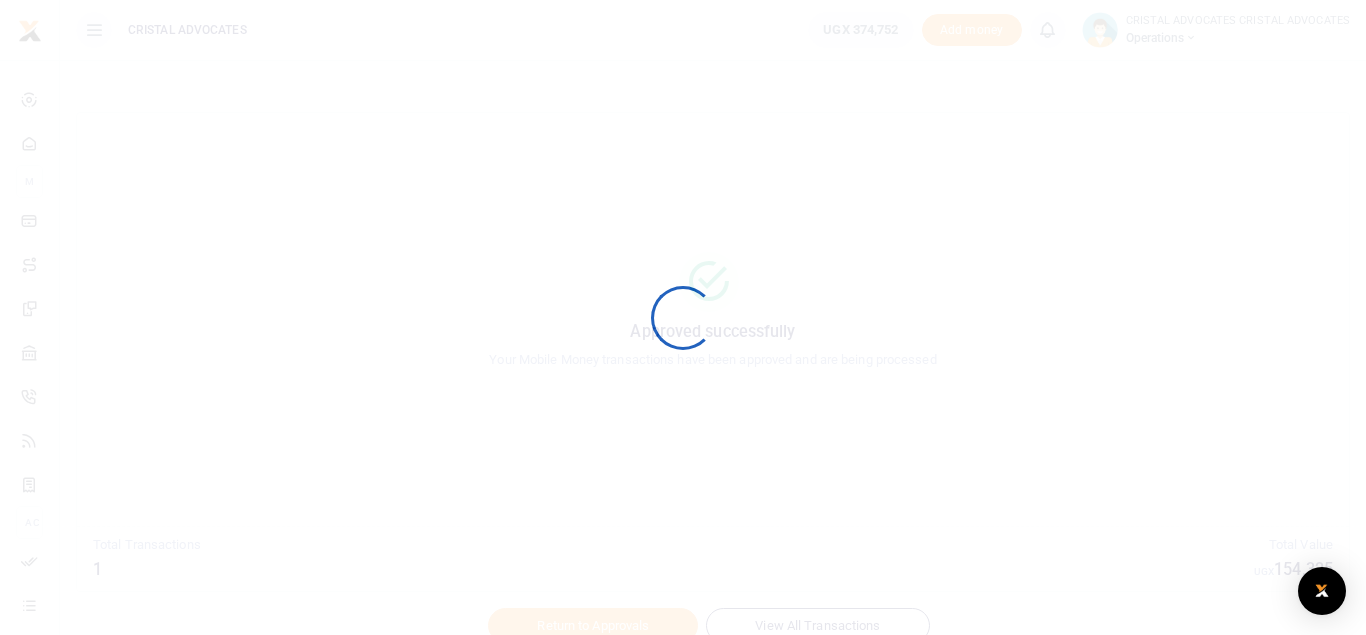 scroll, scrollTop: 0, scrollLeft: 0, axis: both 